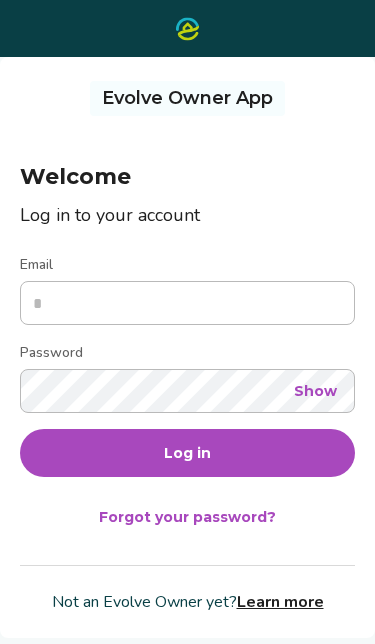 scroll, scrollTop: 0, scrollLeft: 0, axis: both 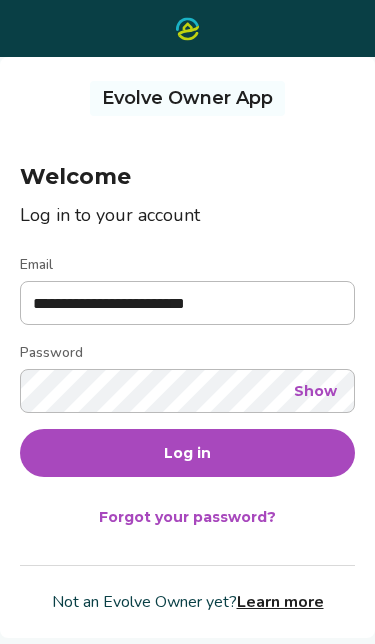 type on "**********" 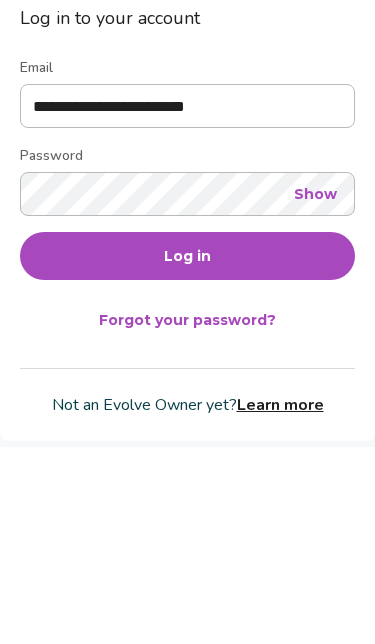 click on "Show" at bounding box center [315, 391] 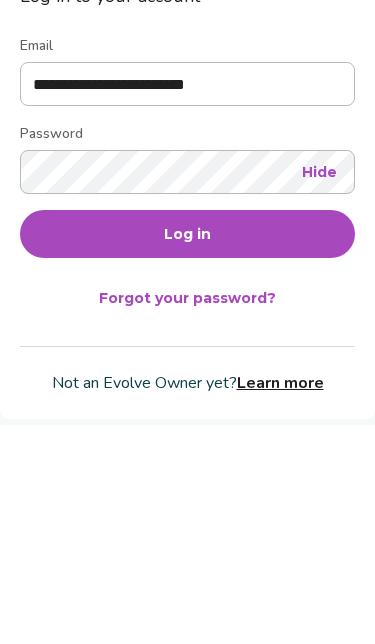 click on "Log in" at bounding box center [187, 453] 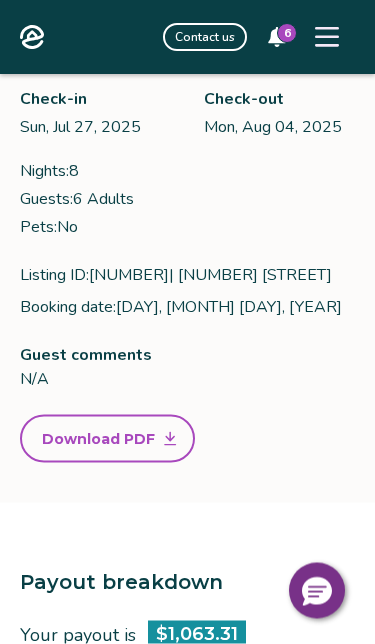scroll, scrollTop: 0, scrollLeft: 0, axis: both 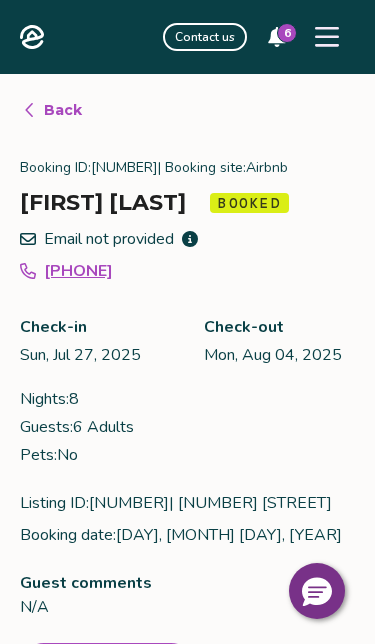click 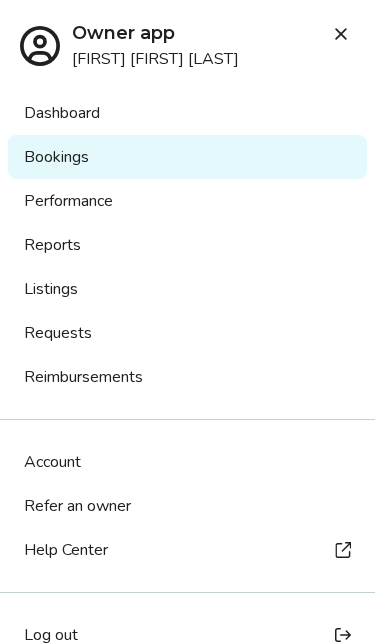 click on "Bookings" at bounding box center (187, 157) 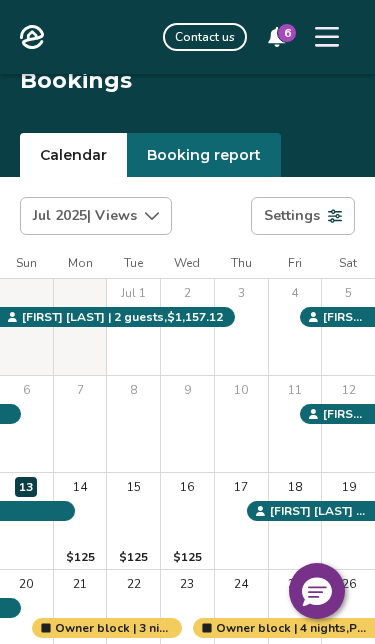 scroll, scrollTop: 0, scrollLeft: 0, axis: both 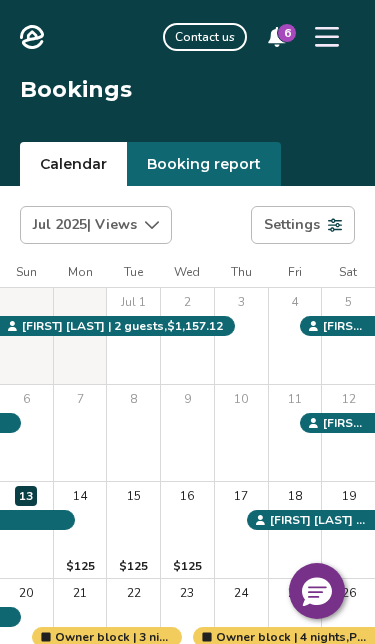 click 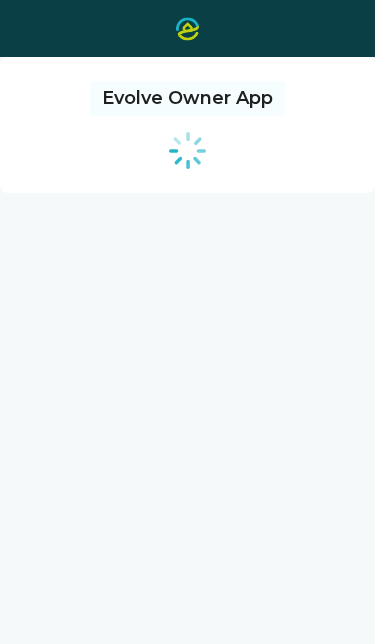 scroll, scrollTop: 0, scrollLeft: 0, axis: both 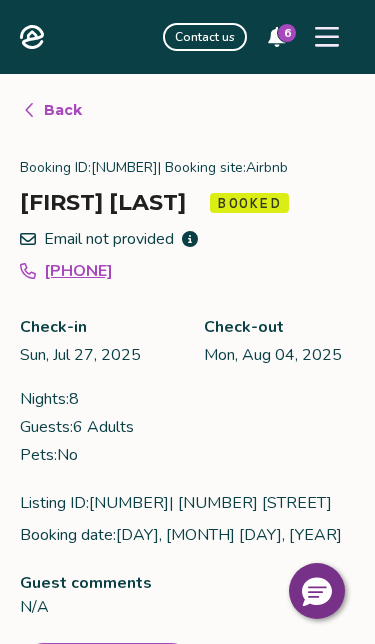 click 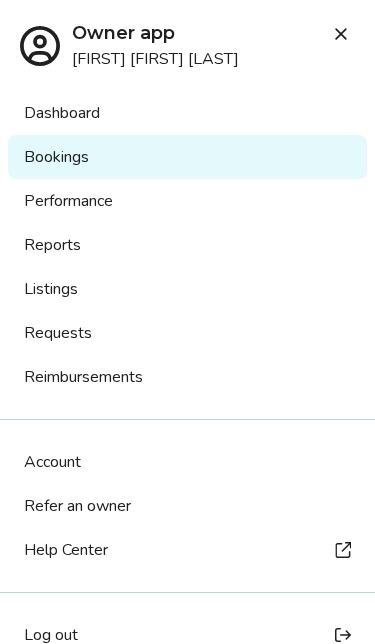 click on "Bookings" at bounding box center [187, 157] 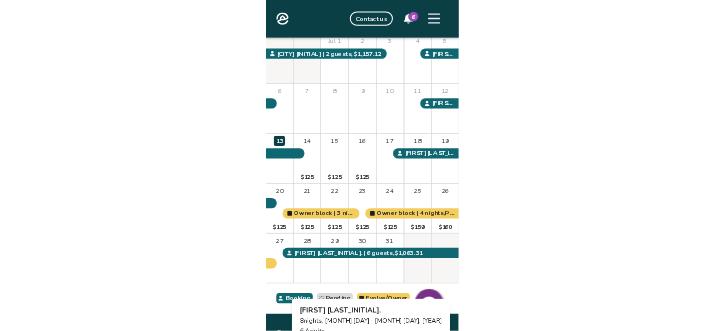 scroll, scrollTop: 177, scrollLeft: 0, axis: vertical 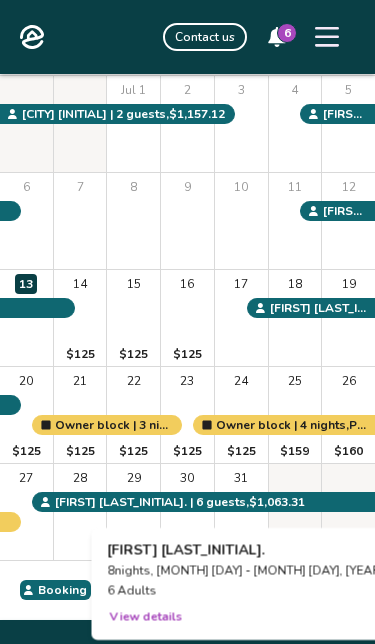 click 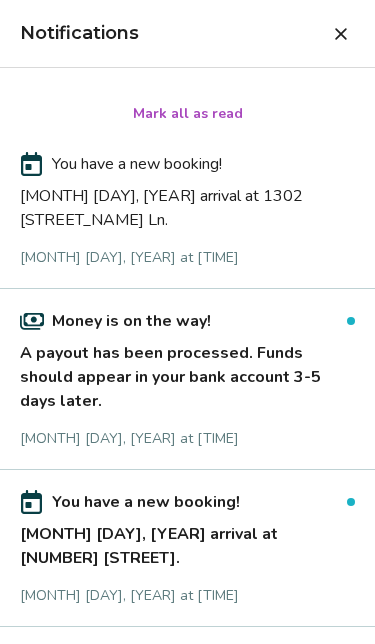 click on "A payout has been processed. Funds should appear in your bank account 3-5 days later." at bounding box center (187, 373) 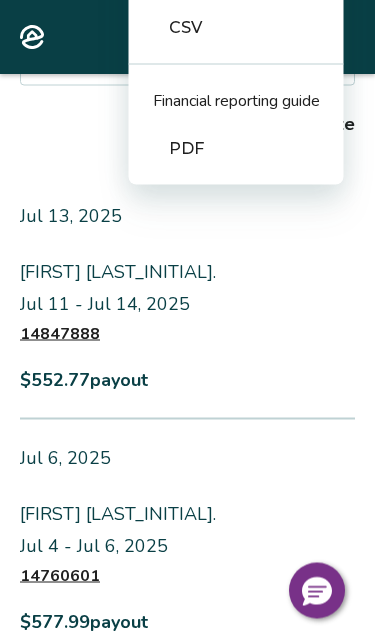 scroll, scrollTop: 508, scrollLeft: 0, axis: vertical 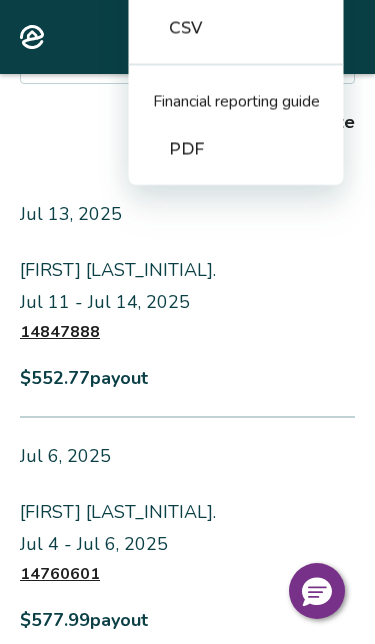 click on "Evolve Contact us 5 Reports Completed payouts Pending payouts Taxes Charges Adjustments 💰 We’re here to help! Get answers to common questions about   completed payouts  and explore support resources. Jump to FAQs Filter   report Download   report Completed payouts PDF CSV Financial reporting guide PDF Showing  8  payouts   from May 1st, 2020 onward Completed $4,463.08 Total payout Payout Date [MONTH] [DAY], [YEAR] [FIRST] [LAST_INITIAL] [MONTH] [DAY] - [MONTH] [DAY], [YEAR] 14847888 $552.77  payout [MONTH] [DAY], [YEAR] [FIRST] [LAST_INITIAL] [MONTH] [DAY] - [MONTH] [DAY], [YEAR] 14760601 $577.99  payout [MONTH] [DAY], [YEAR] [CITY] [INITIAL] [MONTH] [DAY] - [MONTH] [DAY], [YEAR] 14590488 $1,157.12  payout [MONTH] [DAY], [YEAR] [FIRST] [LAST_INITIAL] [MONTH] [DAY] - [MONTH] [DAY], [YEAR] 14761167 $428.10  payout [MONTH] [DAY], [YEAR] [FIRST] [LAST_INITIAL] [MONTH] [DAY] - [MONTH] [DAY], [YEAR] 14687889 $552.77  payout [MONTH] [DAY], [YEAR] [FIRST] [LAST] [MONTH] [DAY] - [MONTH] [DAY], [YEAR] 14677772 $401.75  payout [MONTH] [DAY], [YEAR] [FIRST] [LAST] [MONTH] [DAY] - [MONTH] [DAY], [YEAR] 14629009 $505.29  payout [MONTH] [DAY], [YEAR] [FIRST] [LAST] [MONTH] [DAY] - [MONTH] [DAY], [YEAR] 14618168 $287.29  payout Completed Payout FAQs How is my payout amount calculated?       |" at bounding box center (187, 1444) 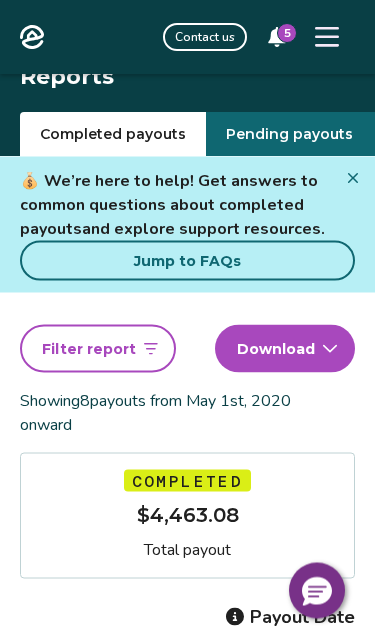 scroll, scrollTop: 0, scrollLeft: 0, axis: both 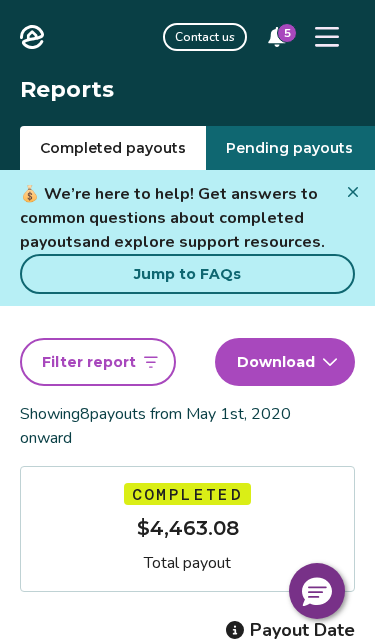 click on "5" at bounding box center (287, 33) 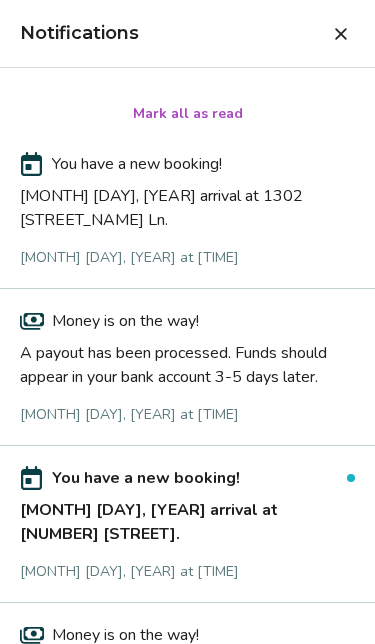 click 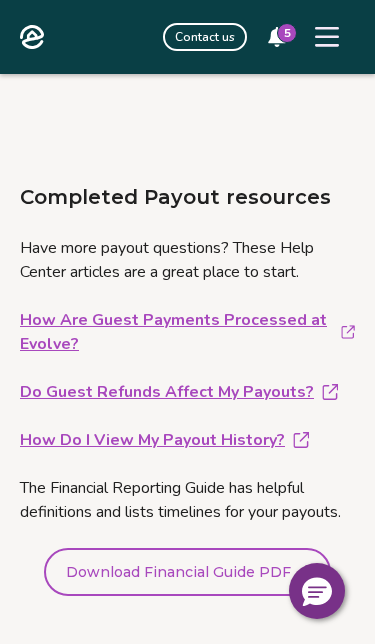 scroll, scrollTop: 3131, scrollLeft: 0, axis: vertical 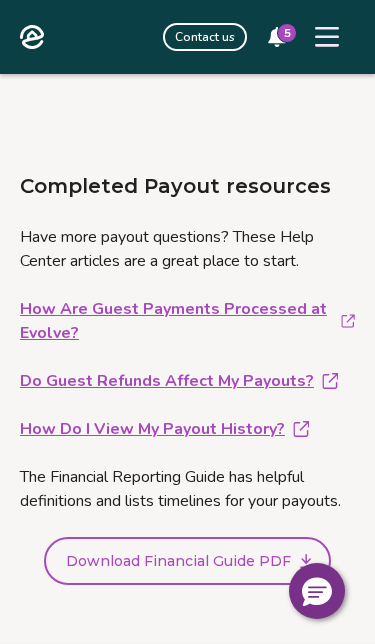 click on "5" at bounding box center (277, 37) 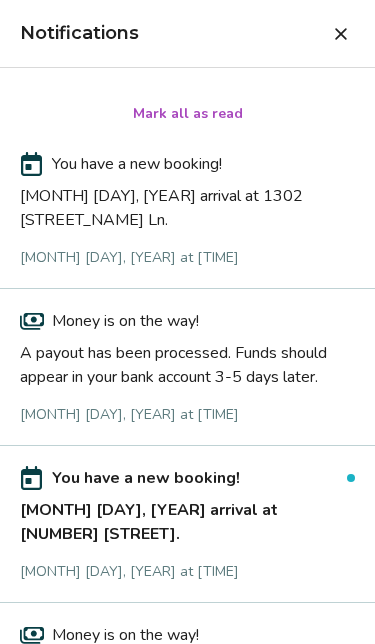 click on "A payout has been processed. Funds should appear in your bank account 3-5 days later." at bounding box center [187, 361] 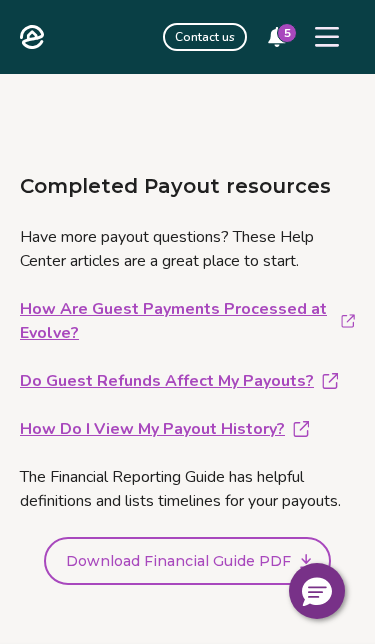 scroll, scrollTop: 0, scrollLeft: 0, axis: both 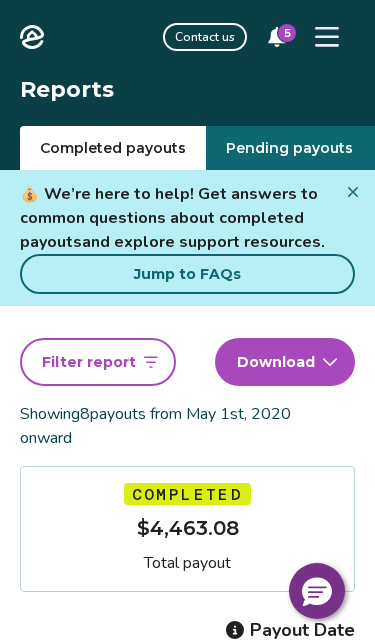 click on "5" at bounding box center (277, 37) 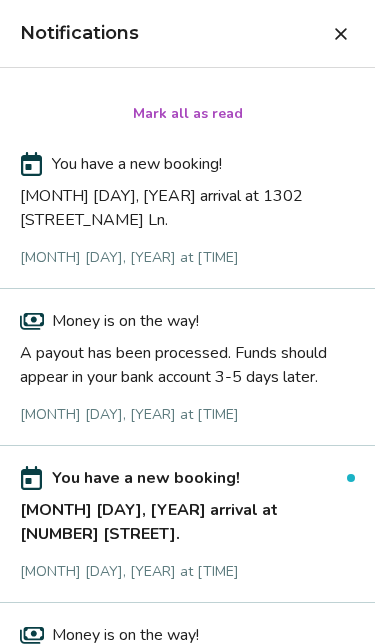 click on "[MONTH] [DAY], [YEAR] arrival at 1302 [STREET_NAME] Ln." at bounding box center (187, 204) 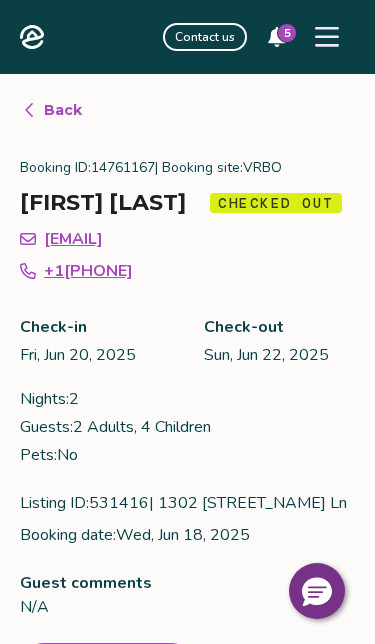click on "5" at bounding box center [277, 37] 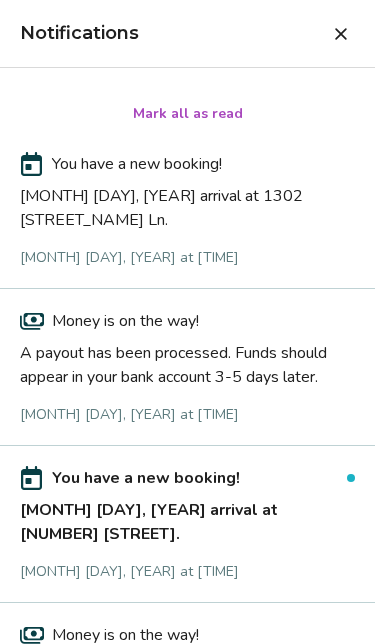 click on "You have a new booking!" at bounding box center (137, 164) 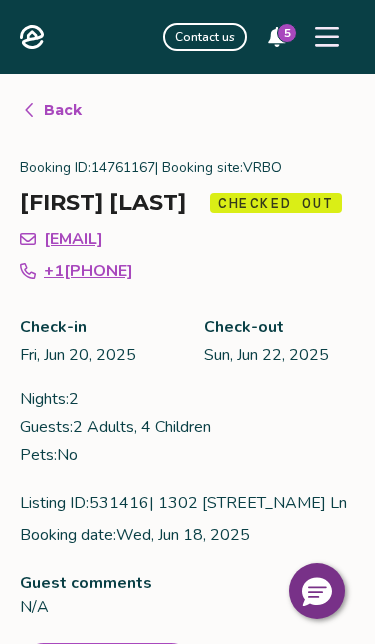 click on "5" at bounding box center [277, 37] 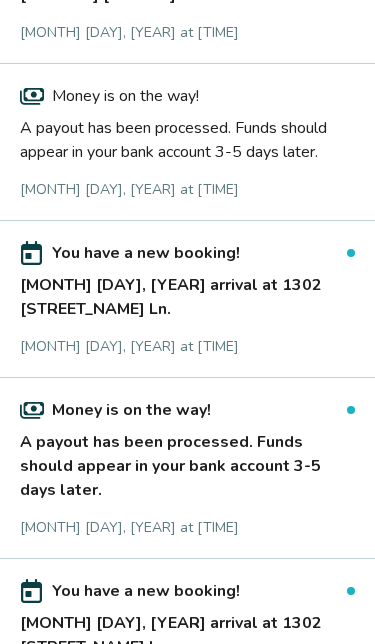 scroll, scrollTop: 538, scrollLeft: 0, axis: vertical 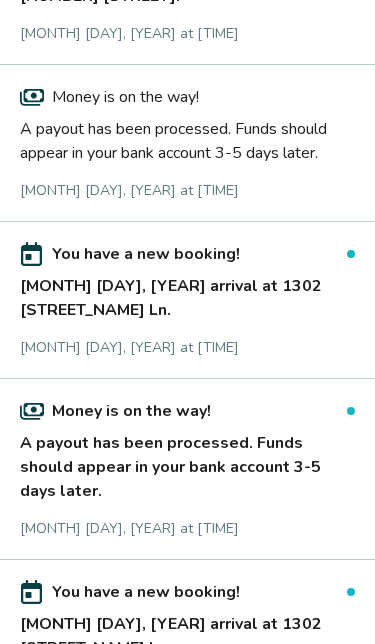 click on "A payout has been processed. Funds should appear in your bank account 3-5 days later." at bounding box center (187, 463) 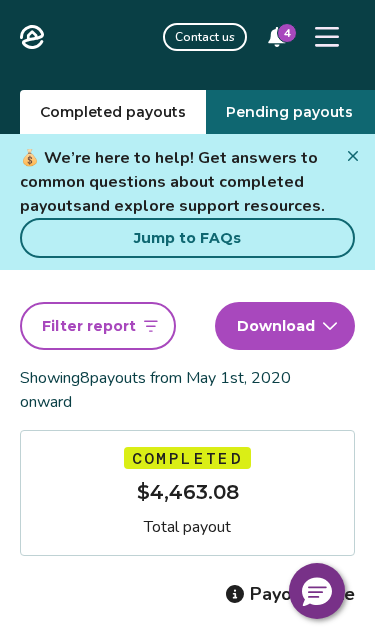 scroll, scrollTop: 0, scrollLeft: 0, axis: both 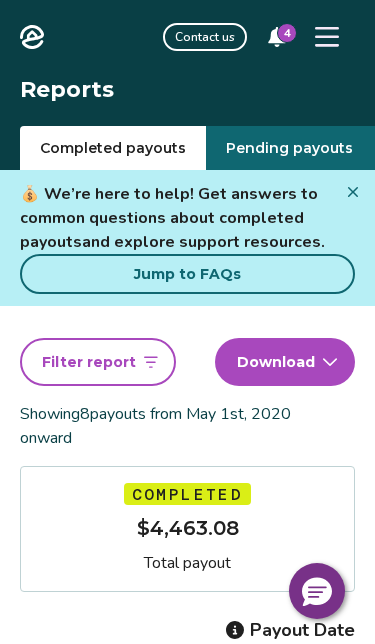 click on "Pending payouts" at bounding box center (289, 148) 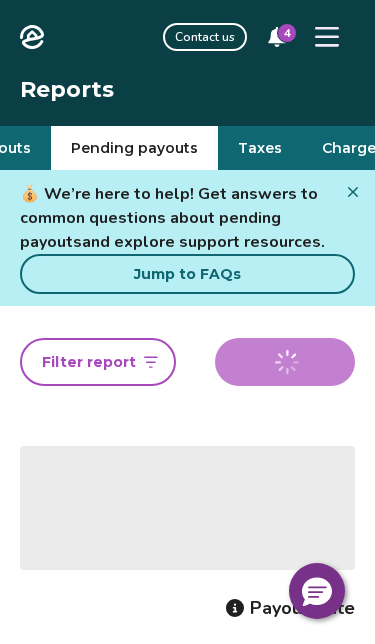 scroll, scrollTop: 0, scrollLeft: 177, axis: horizontal 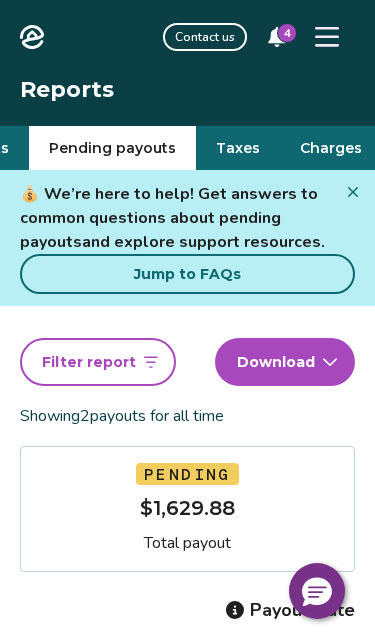 click on "Taxes" at bounding box center (238, 148) 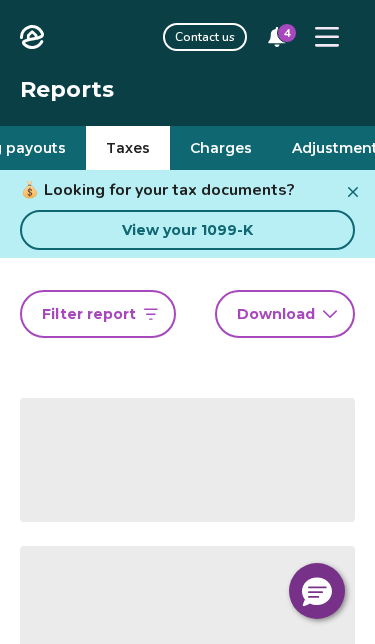 scroll, scrollTop: 0, scrollLeft: 322, axis: horizontal 